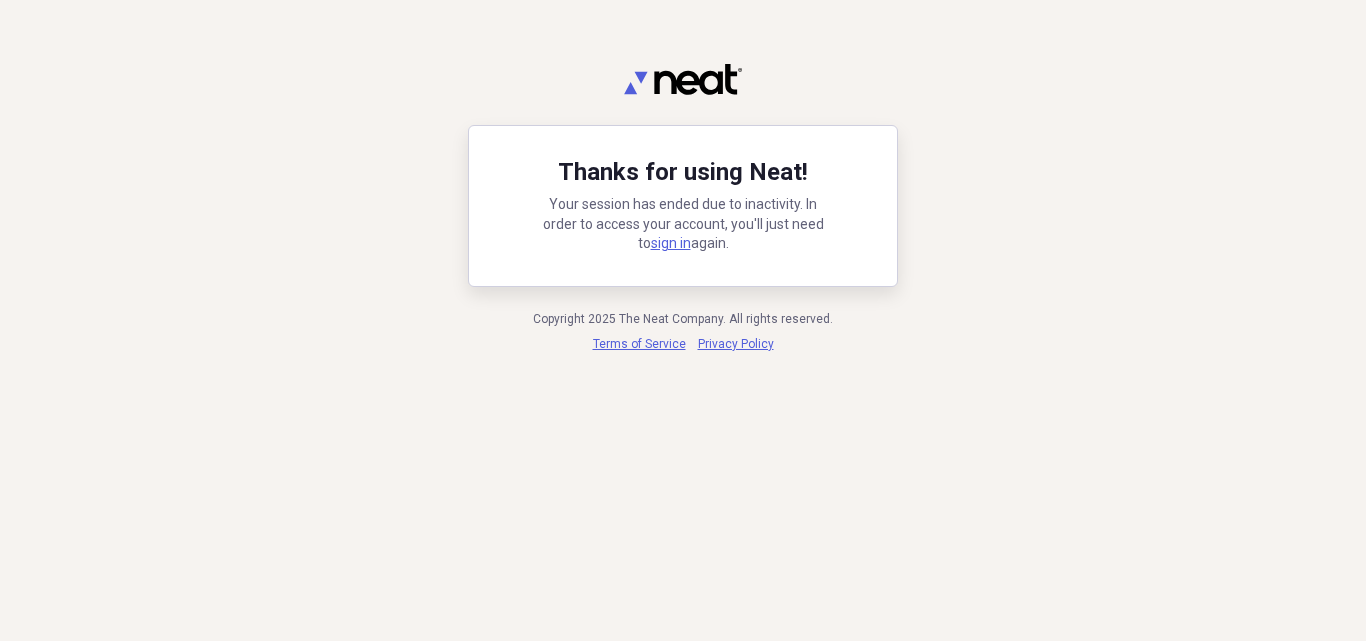 scroll, scrollTop: 0, scrollLeft: 0, axis: both 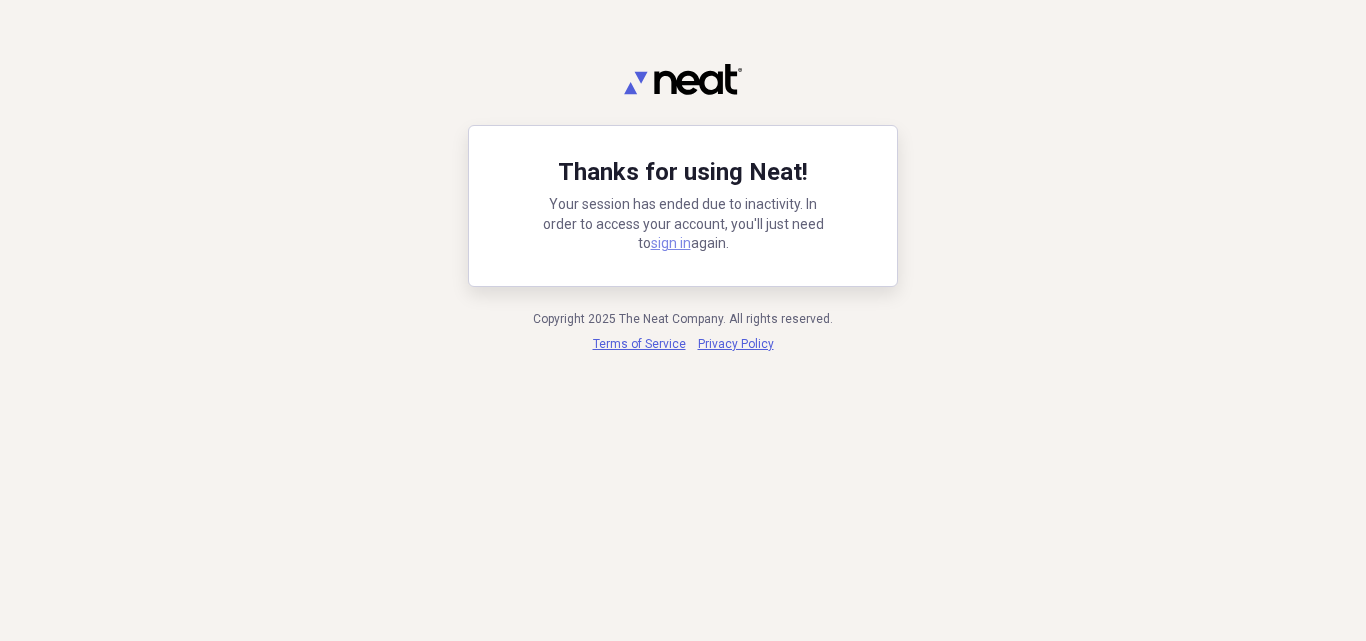 click on "sign in" at bounding box center [671, 243] 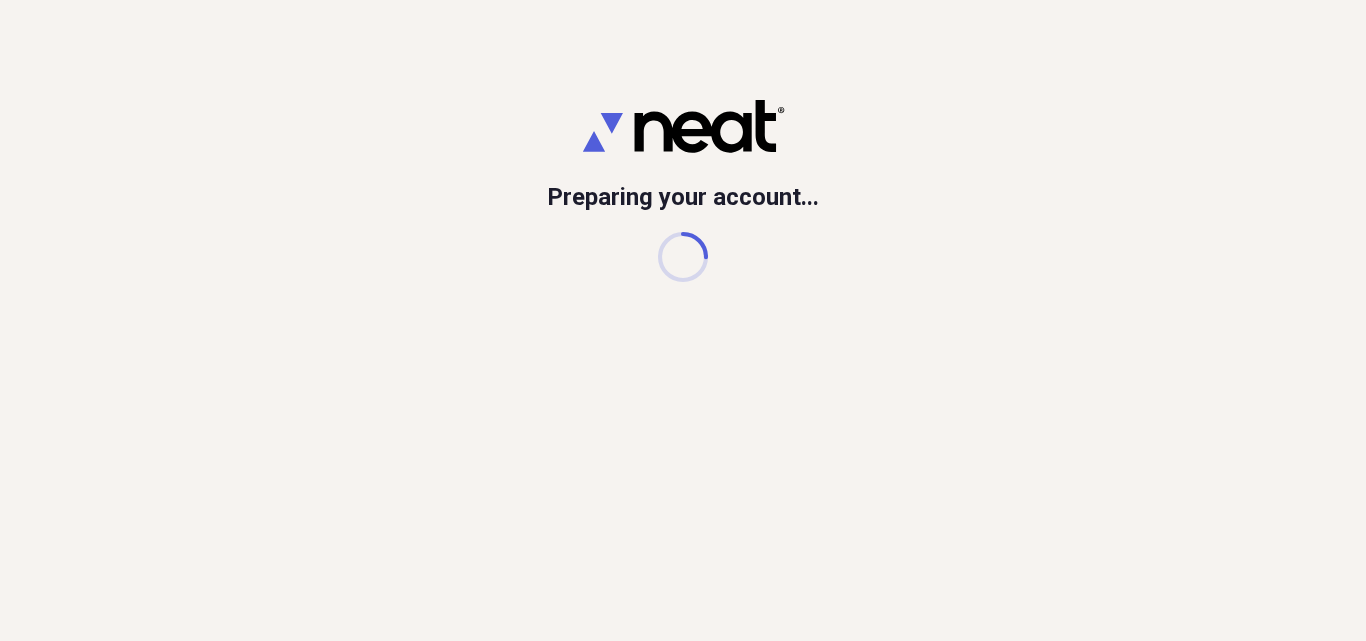 scroll, scrollTop: 0, scrollLeft: 0, axis: both 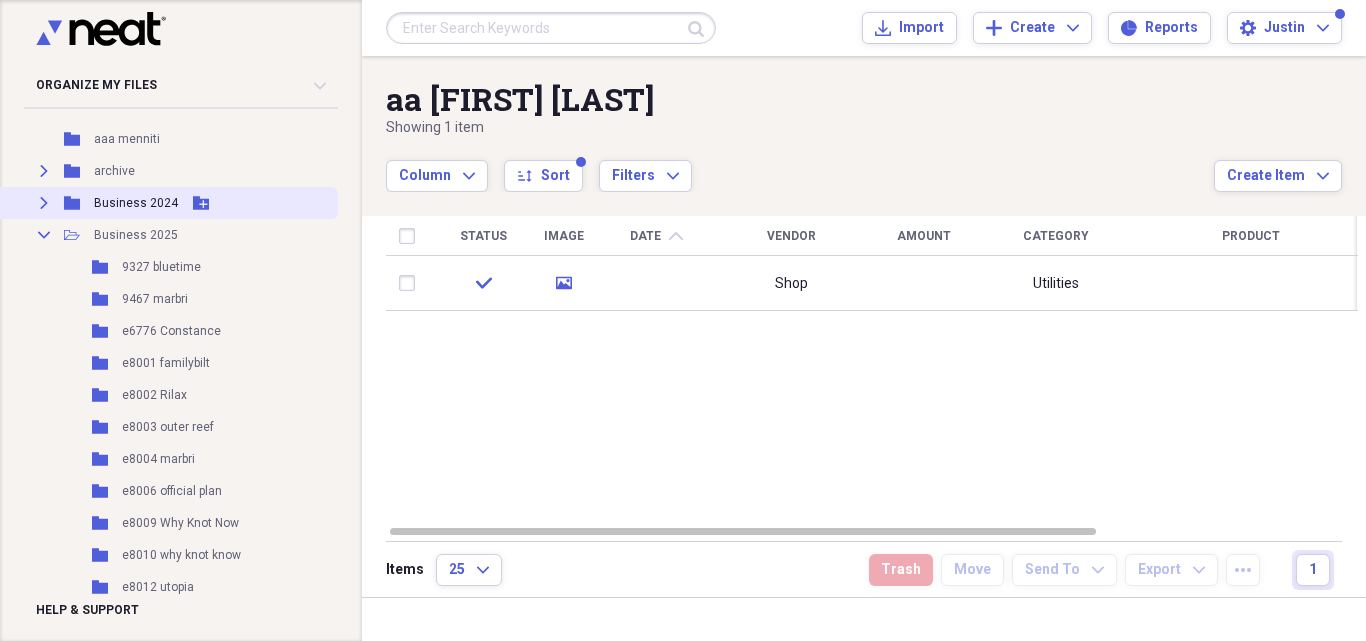 click on "Expand" 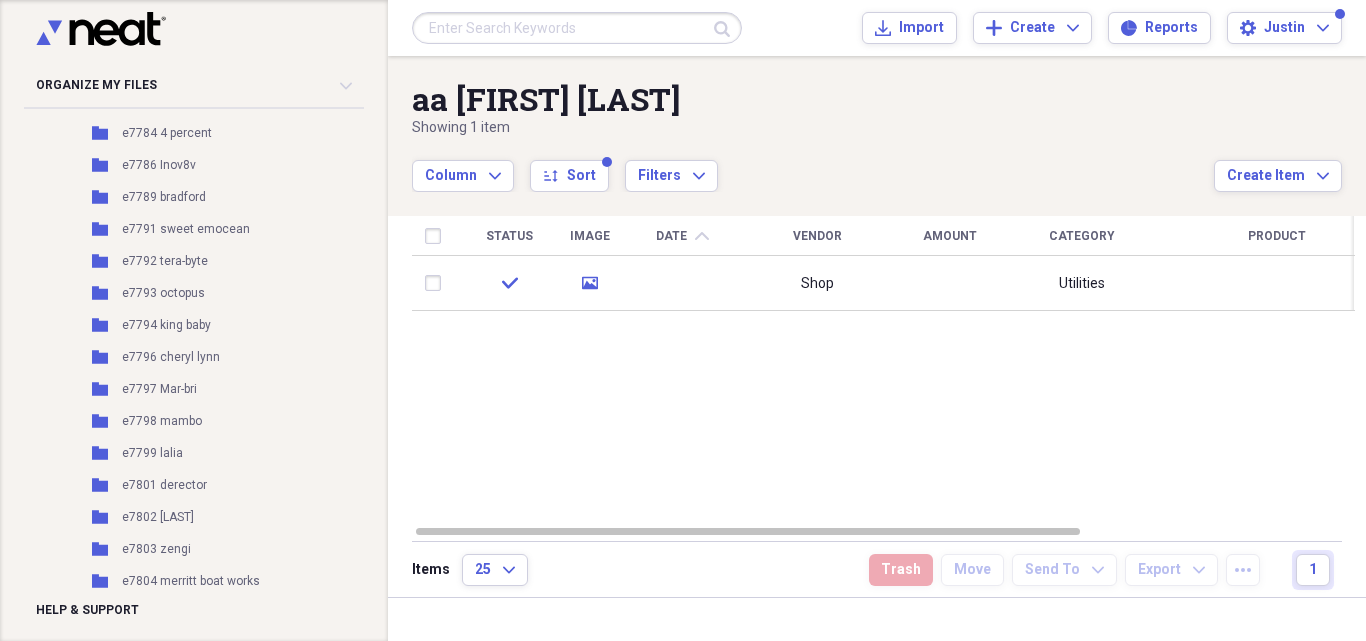 scroll, scrollTop: 8083, scrollLeft: 0, axis: vertical 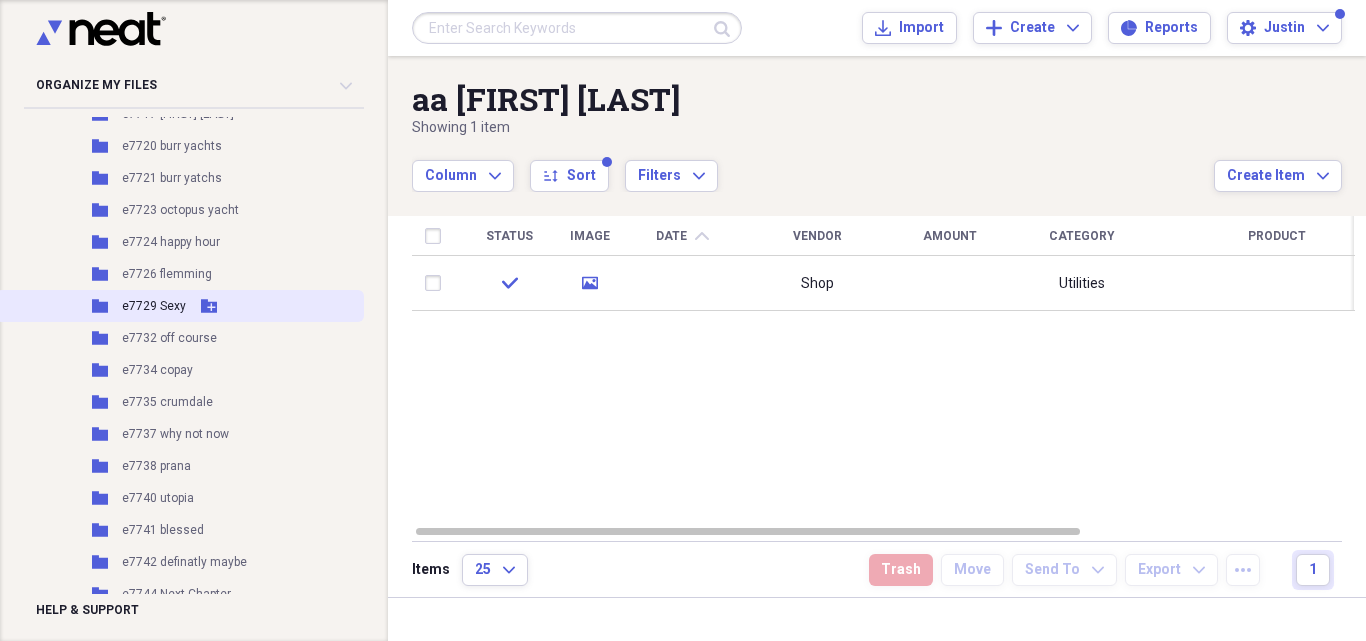 click on "e7729 Sexy" at bounding box center [154, 306] 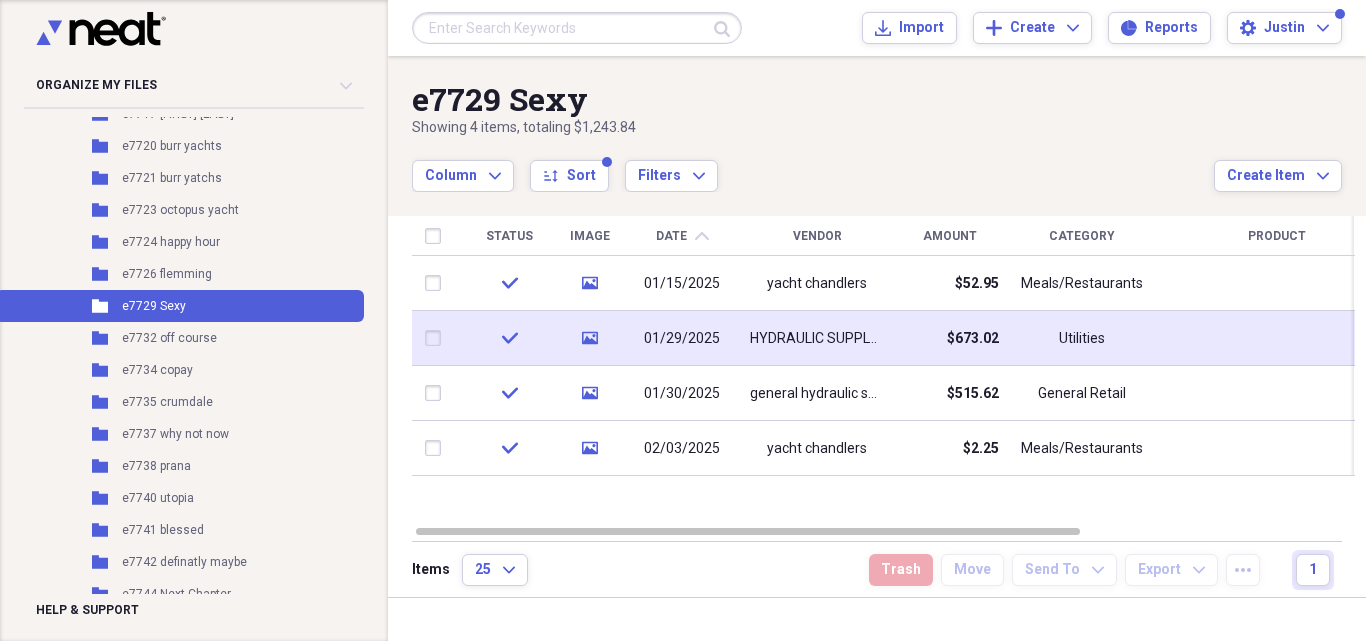 click on "$673.02" at bounding box center (949, 338) 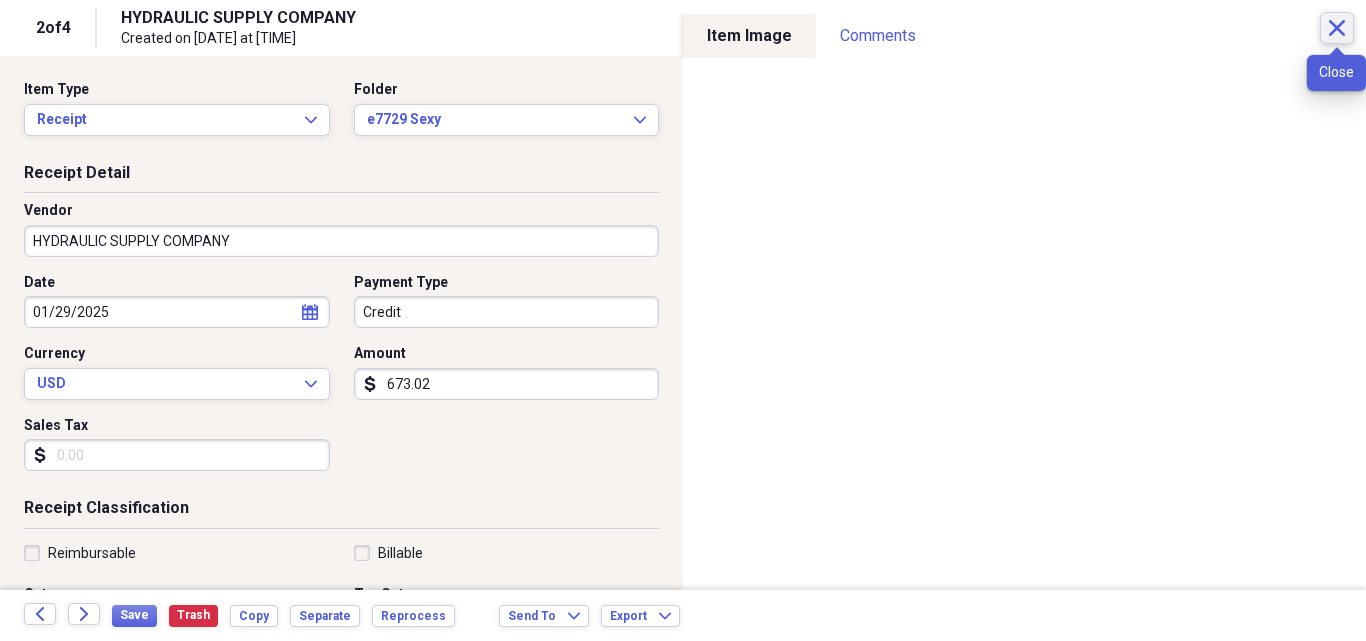 click on "Close" 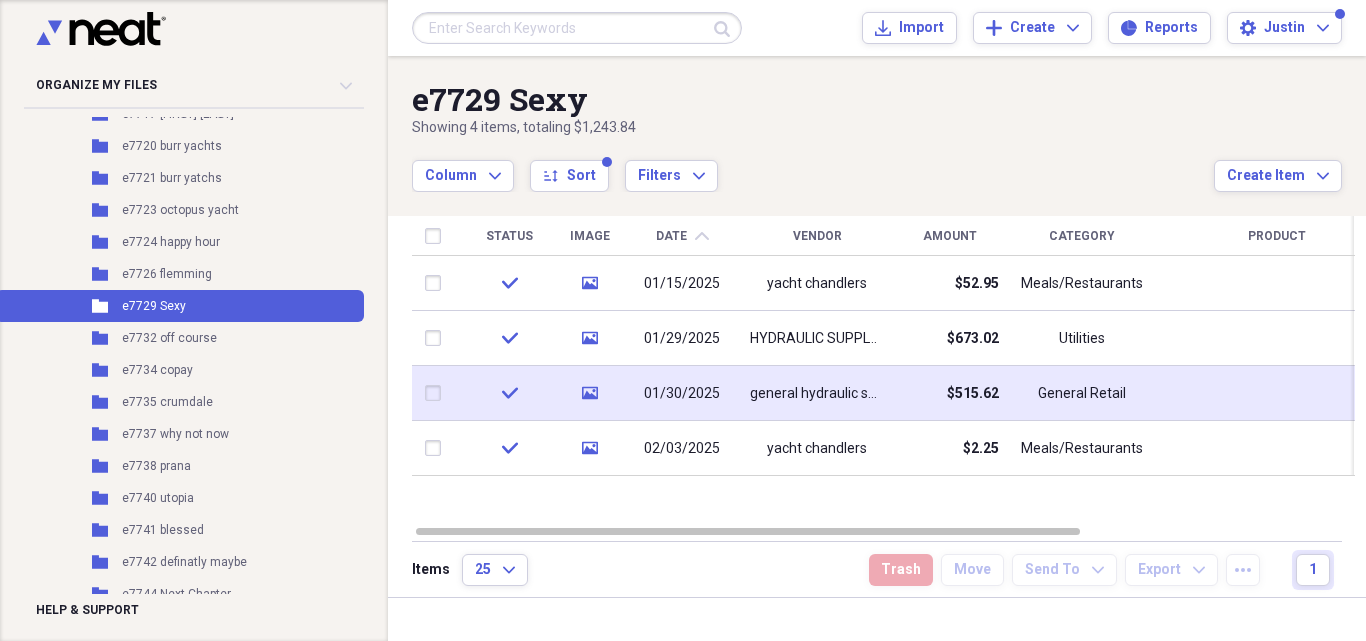click on "$515.62" at bounding box center [949, 393] 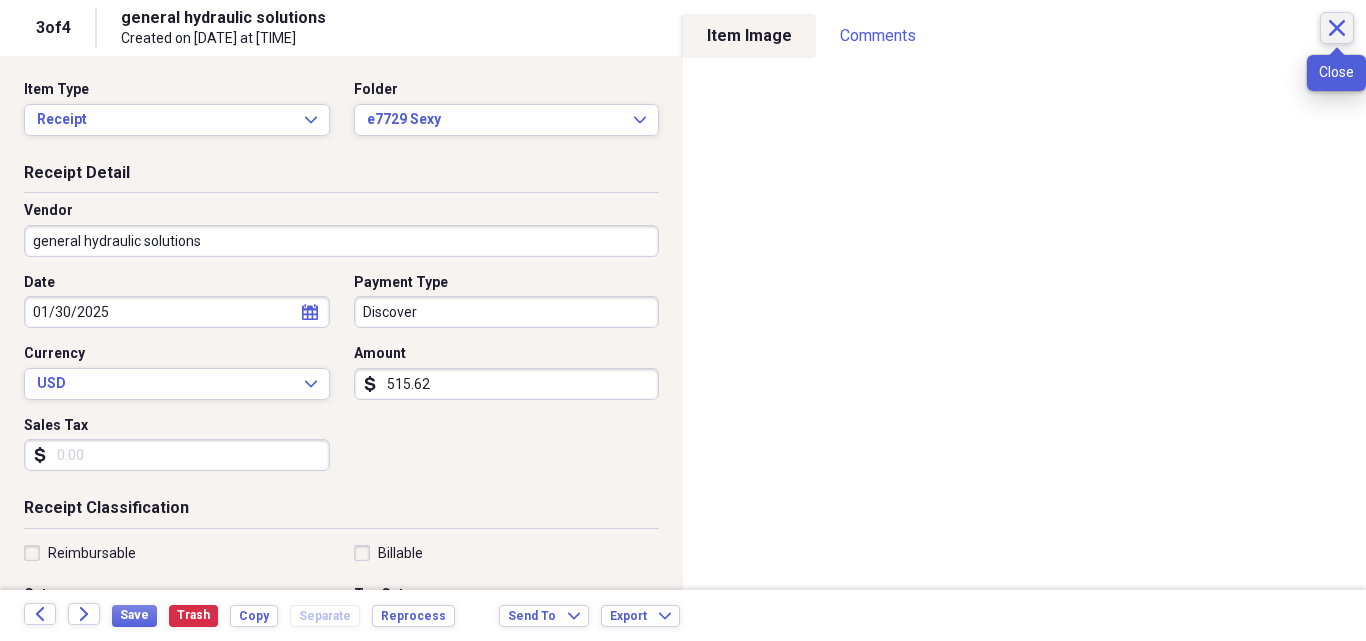click on "Close" 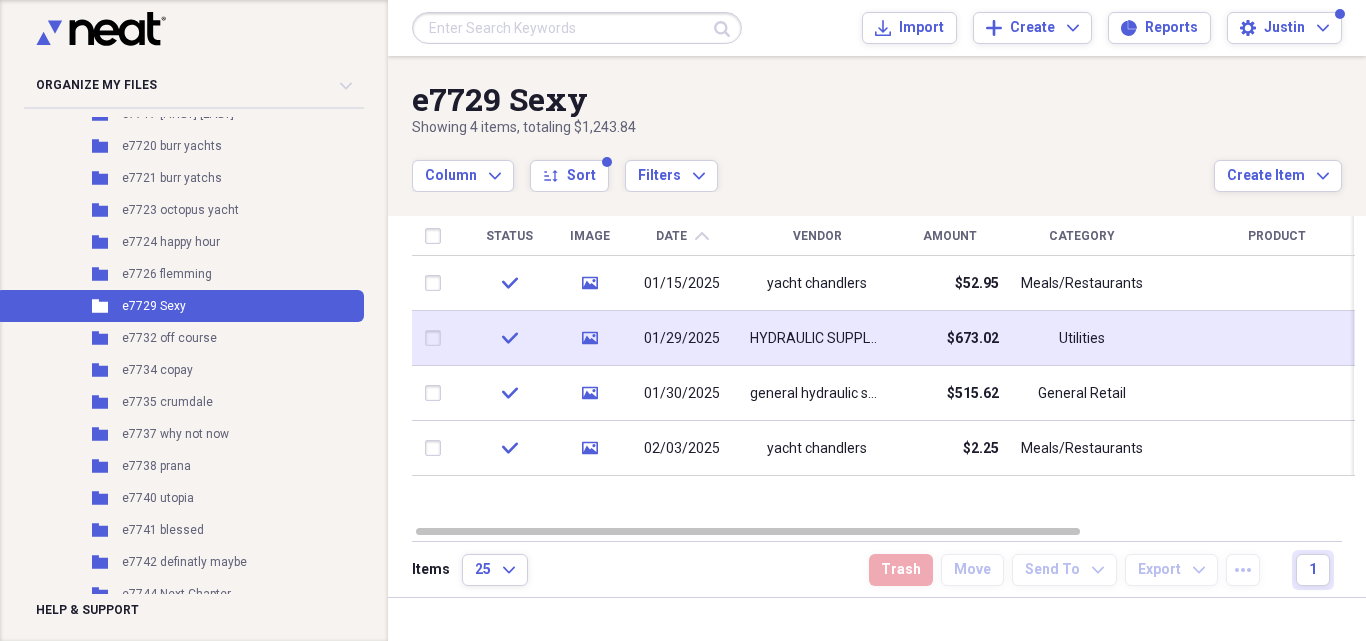click on "$673.02" at bounding box center [949, 338] 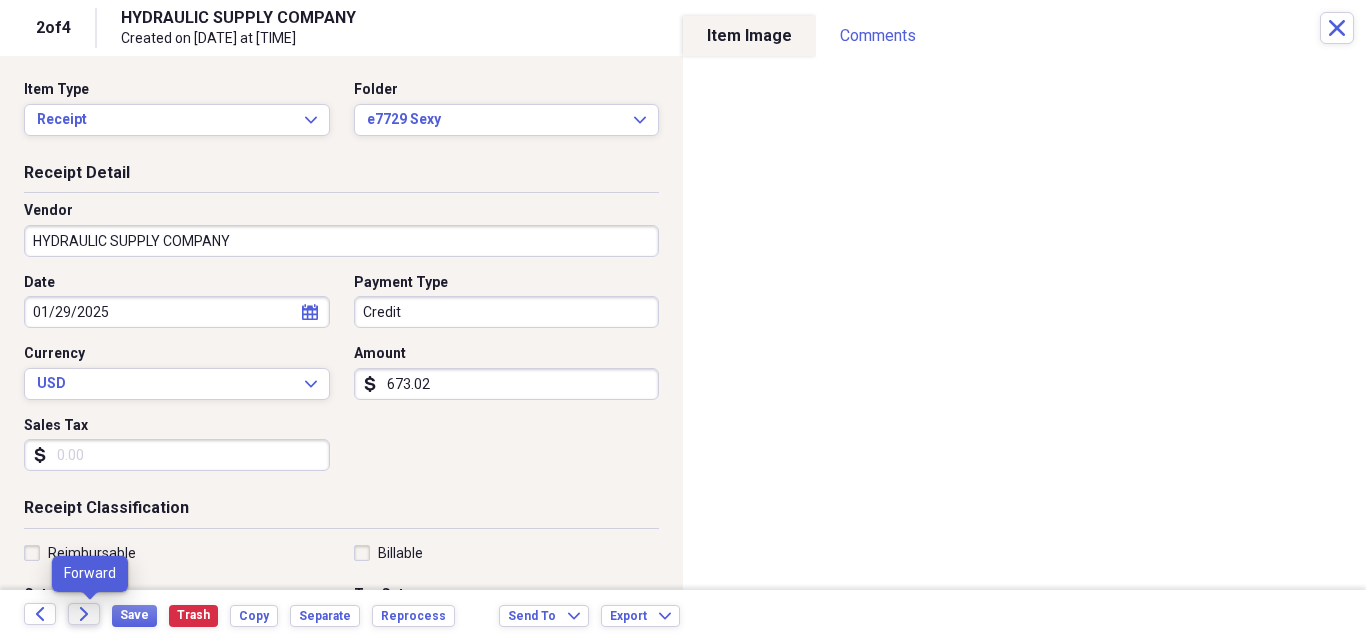 click on "Forward" 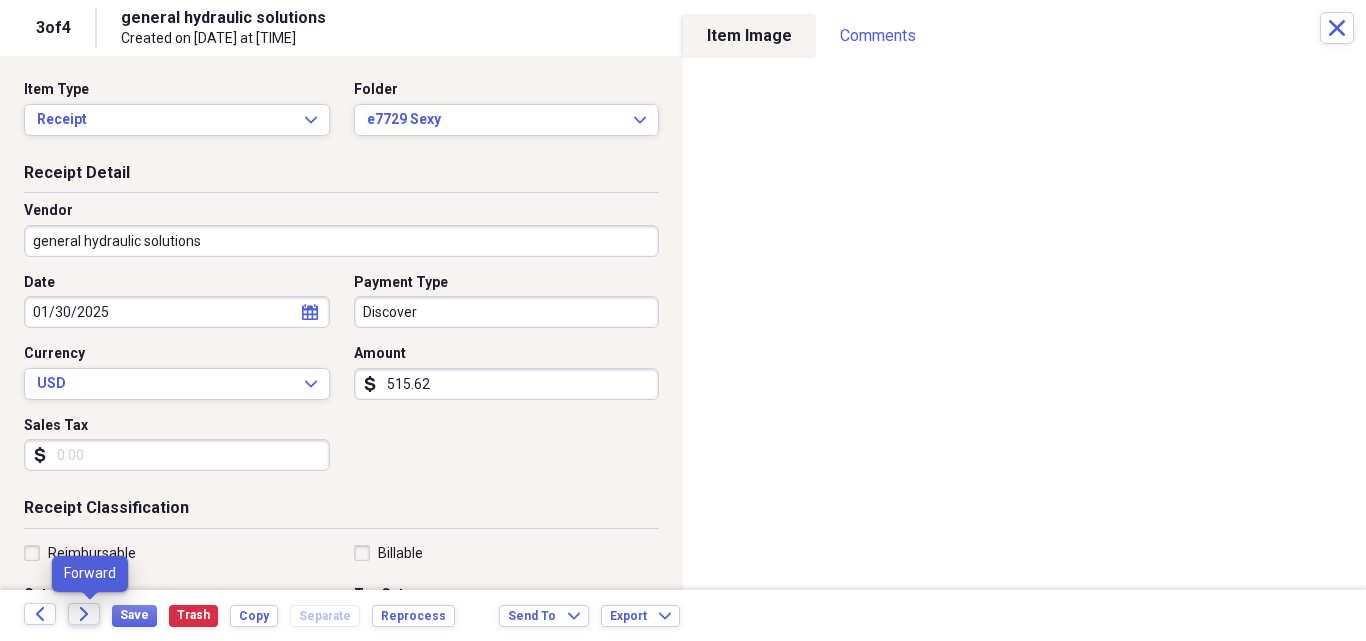 click on "Forward" 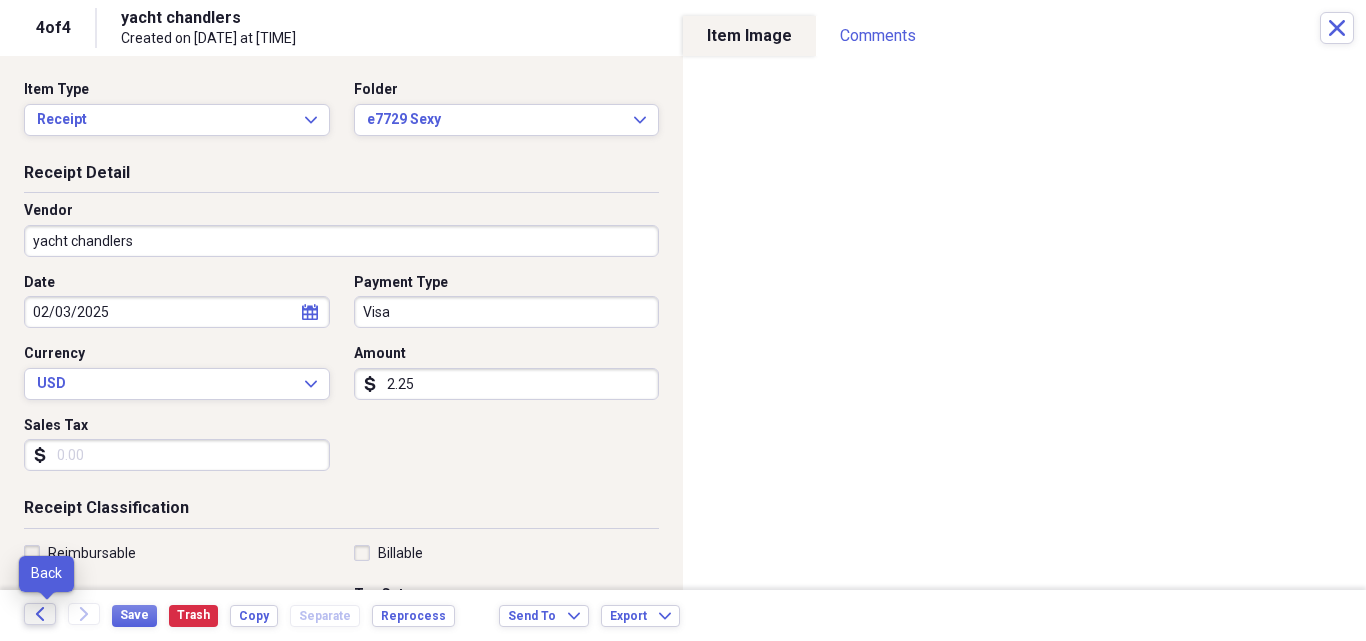 click on "Back" 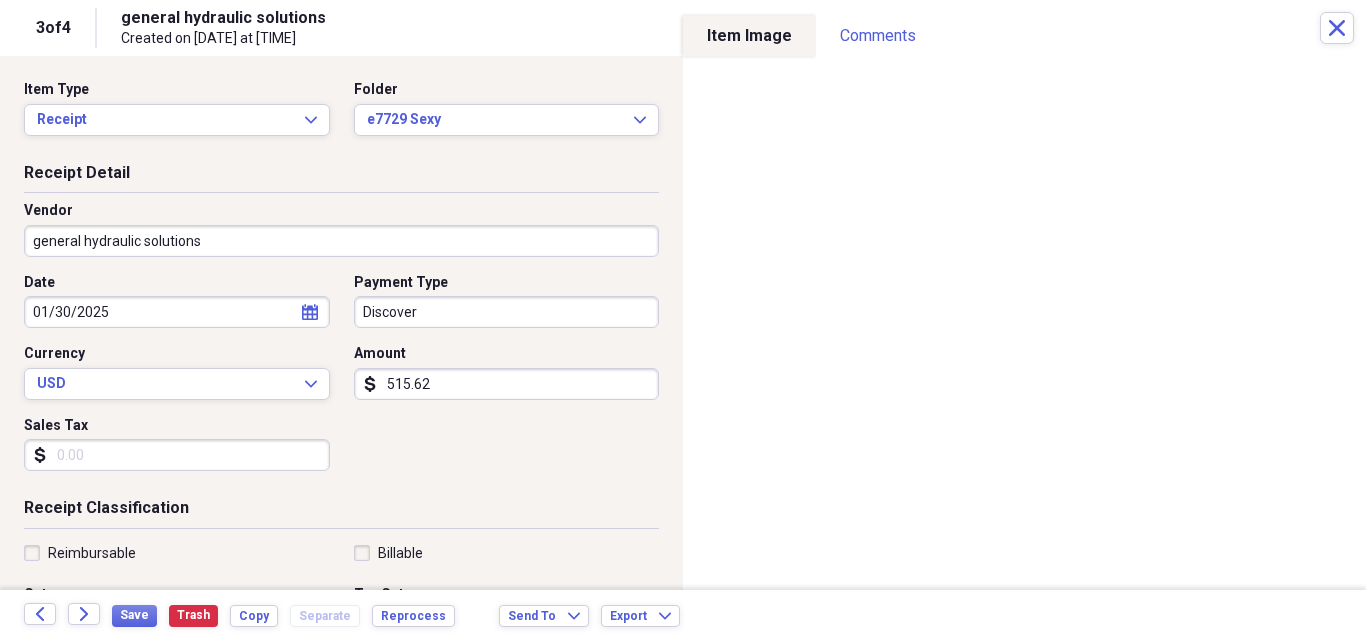 click on "Back" 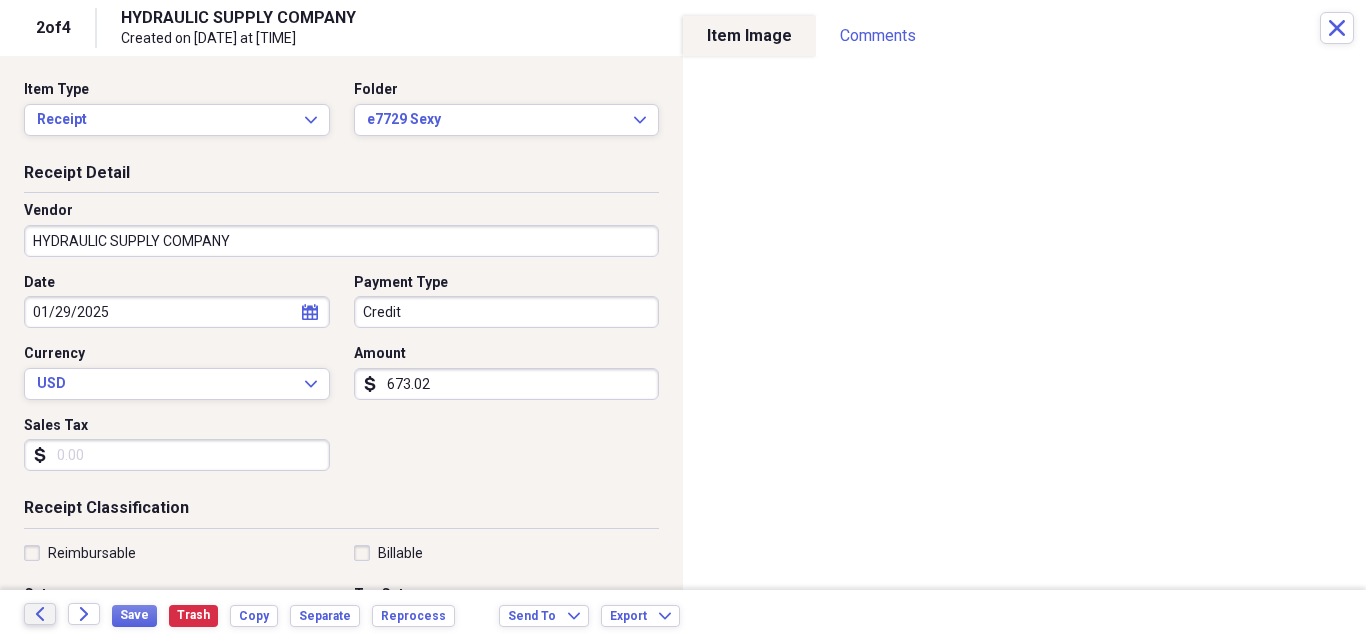 click on "Back" 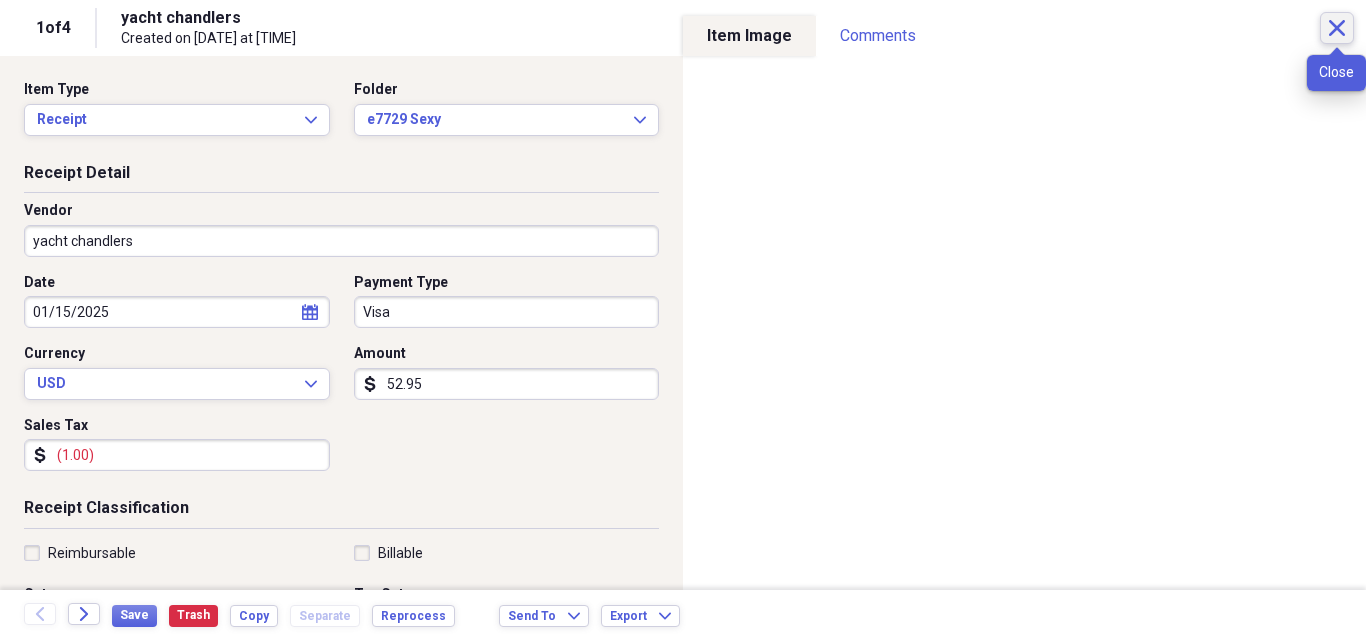 click 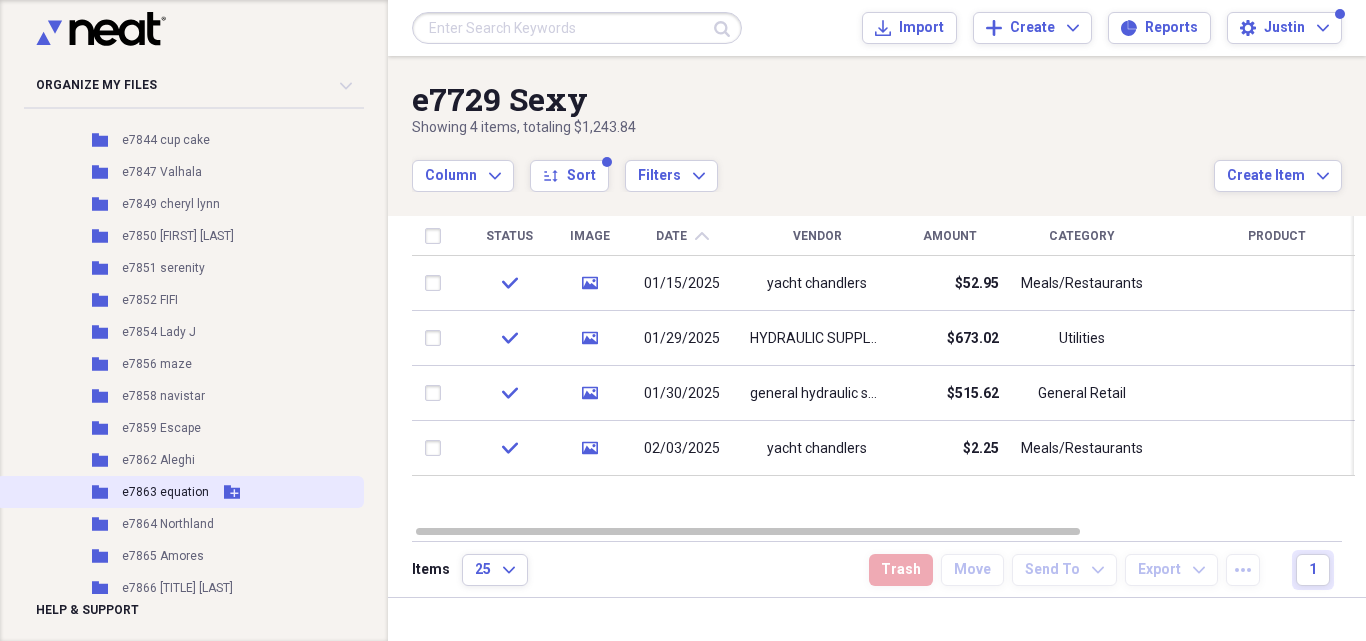 drag, startPoint x: 242, startPoint y: 423, endPoint x: 243, endPoint y: 449, distance: 26.019224 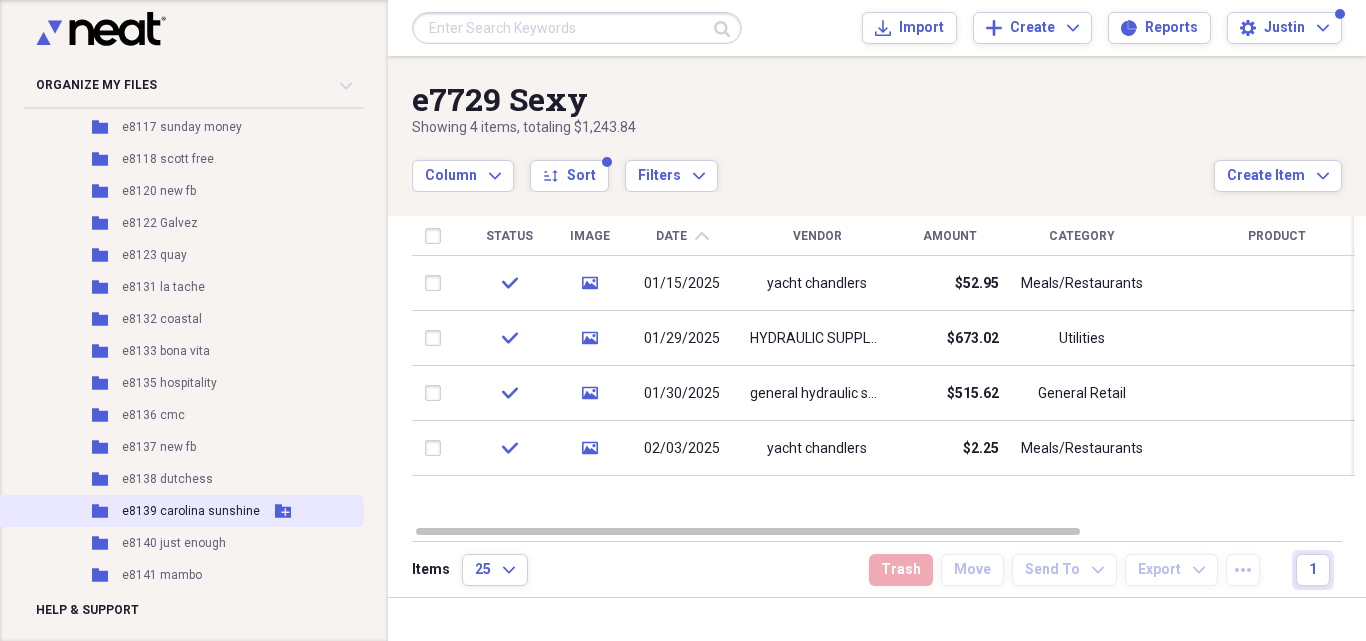 scroll, scrollTop: 15263, scrollLeft: 0, axis: vertical 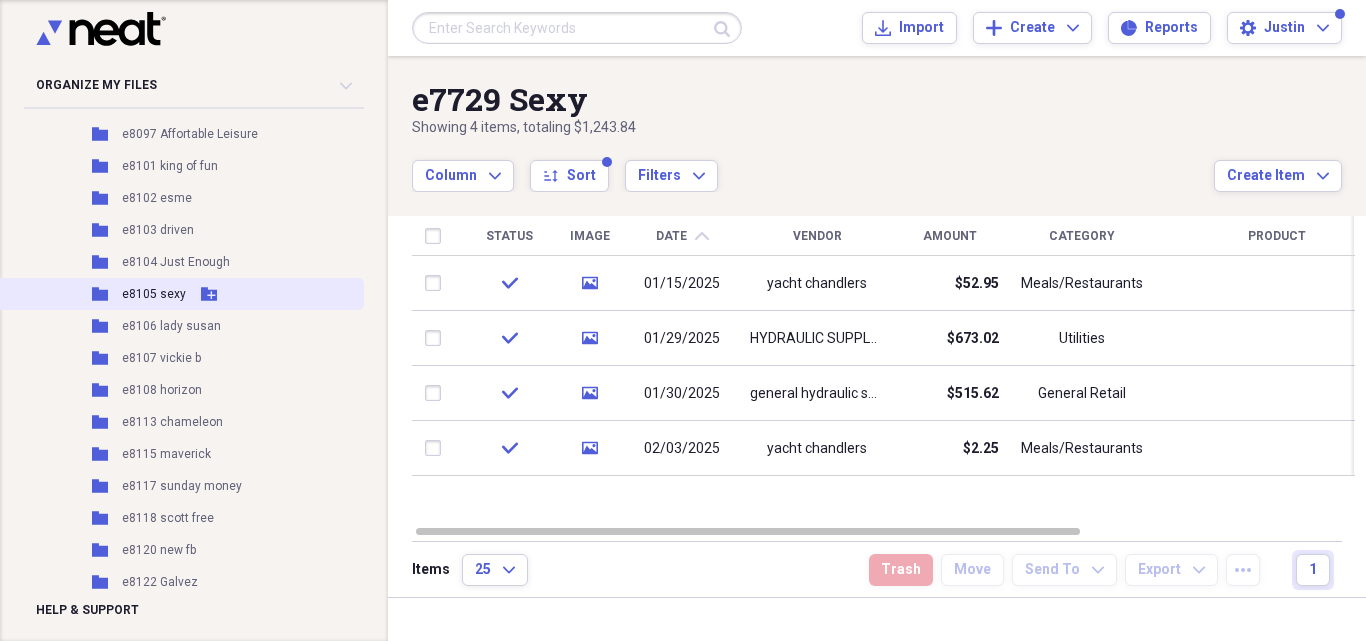 click on "e8105 sexy" at bounding box center [154, 294] 